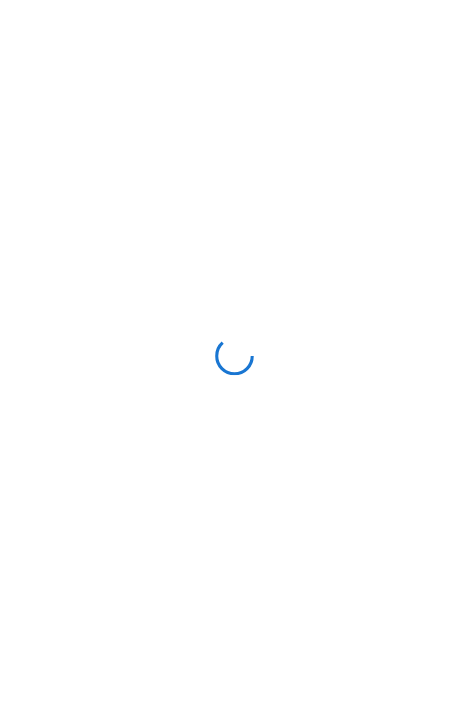 scroll, scrollTop: 0, scrollLeft: 0, axis: both 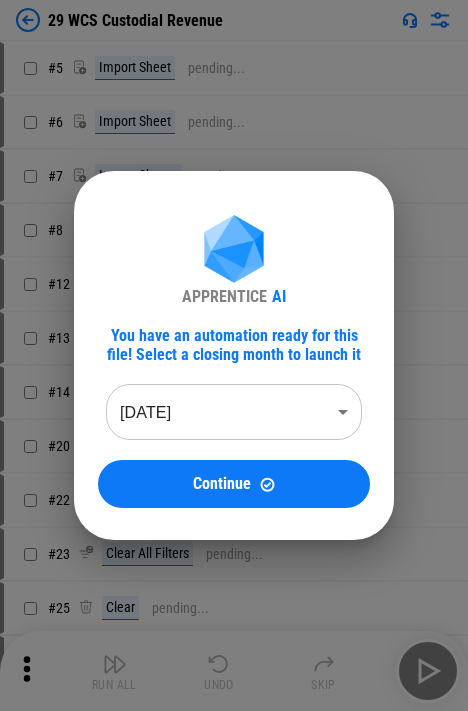click on "APPRENTICE AI You have an automation ready for this file! Select a closing month to launch it [DATE] ******** ​ Continue" at bounding box center [234, 362] 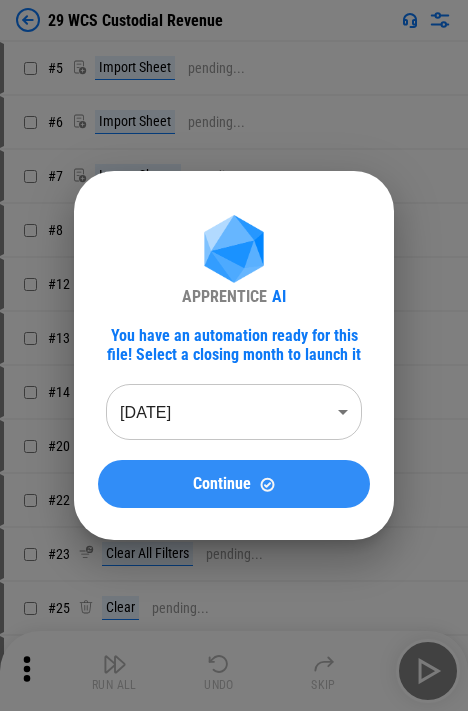 click on "Continue" at bounding box center [222, 484] 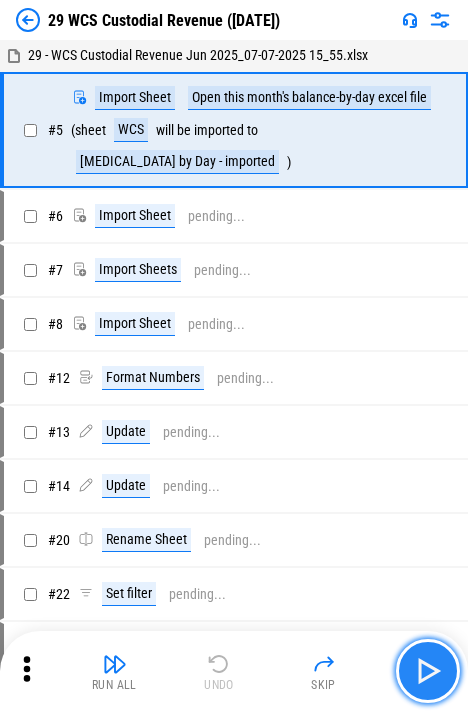 click at bounding box center (428, 671) 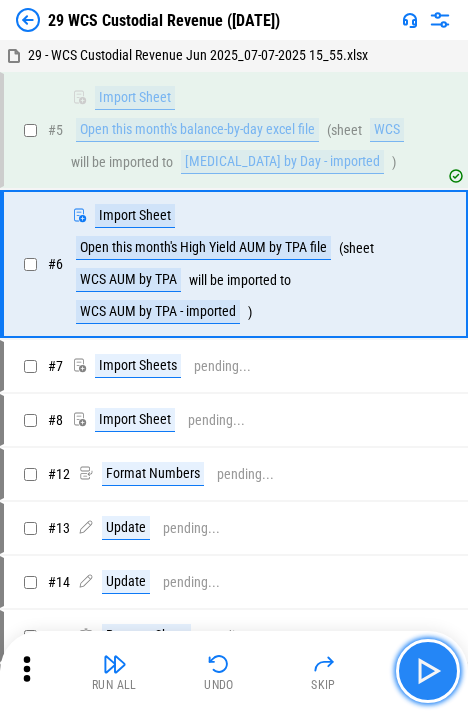 click at bounding box center [428, 671] 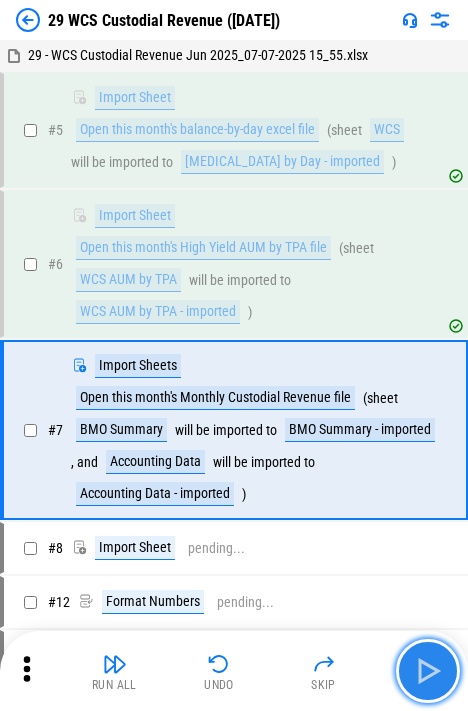 click at bounding box center [428, 671] 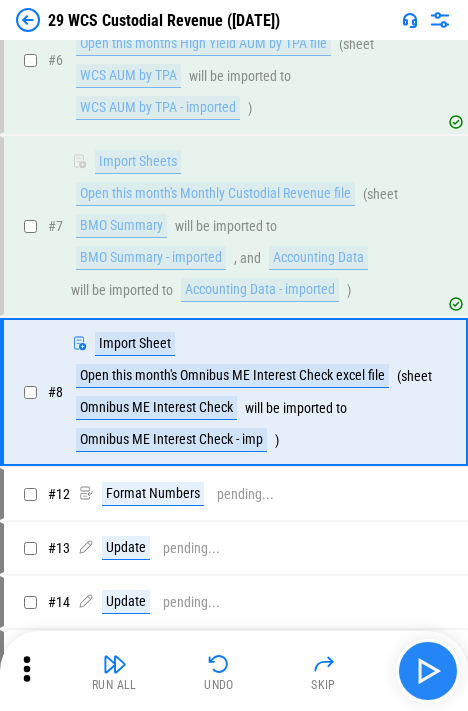 scroll, scrollTop: 236, scrollLeft: 0, axis: vertical 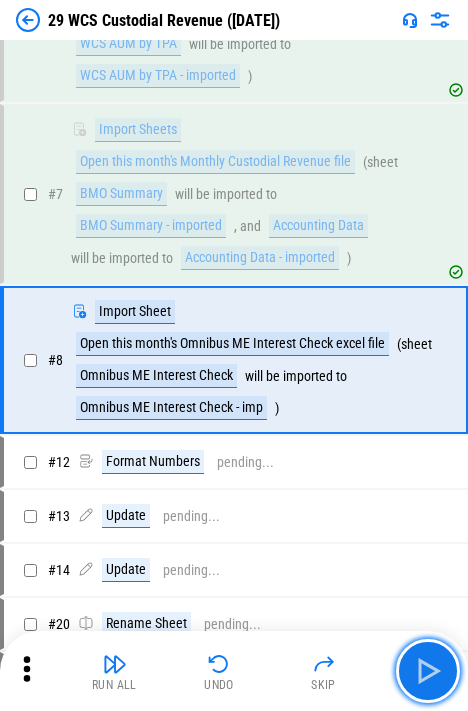 click at bounding box center [428, 671] 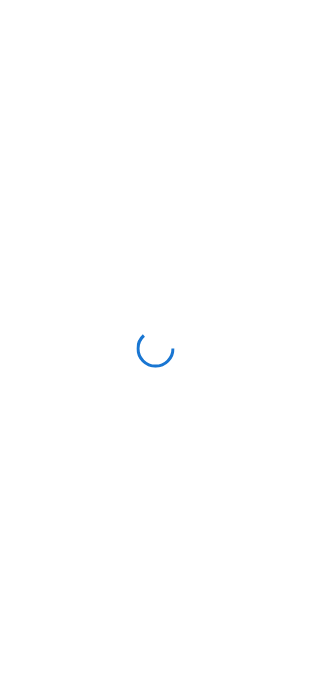 scroll, scrollTop: 0, scrollLeft: 0, axis: both 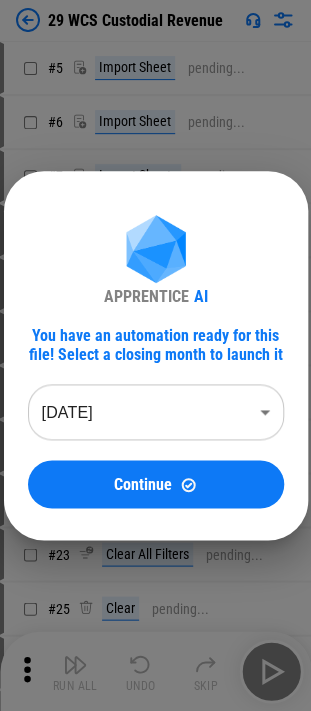 click on "Continue" at bounding box center [143, 484] 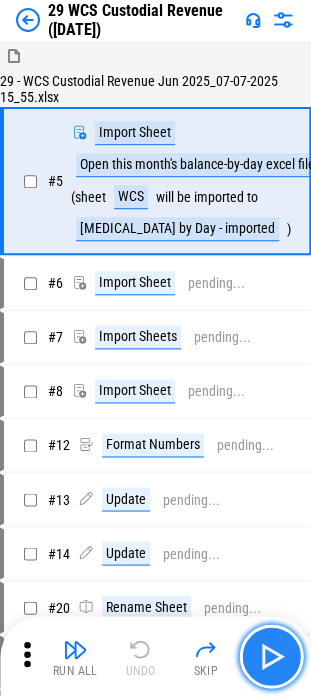 click at bounding box center (271, 656) 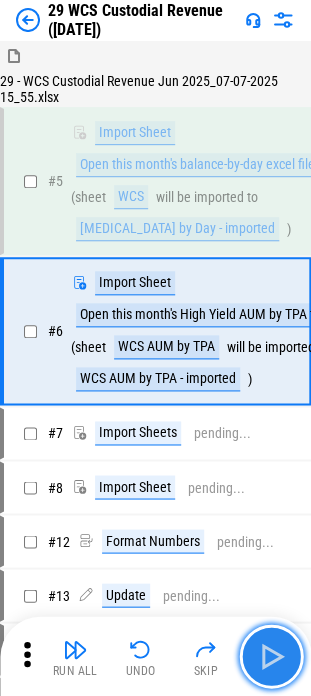 click at bounding box center [271, 656] 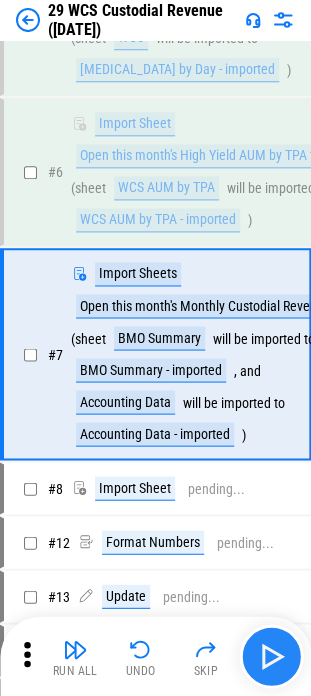 scroll, scrollTop: 162, scrollLeft: 0, axis: vertical 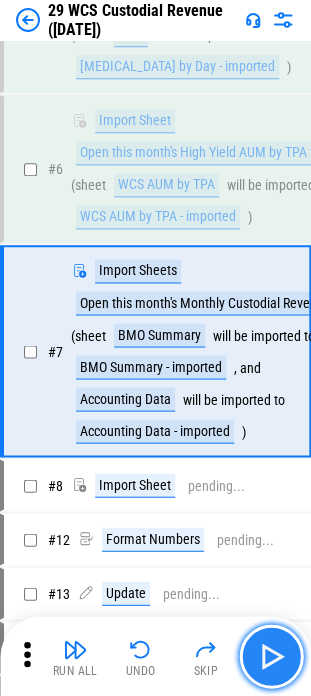 click at bounding box center [271, 656] 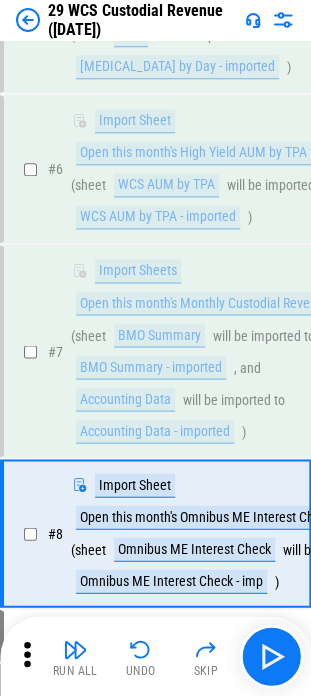 click on "Run All Undo Skip" at bounding box center (157, 656) 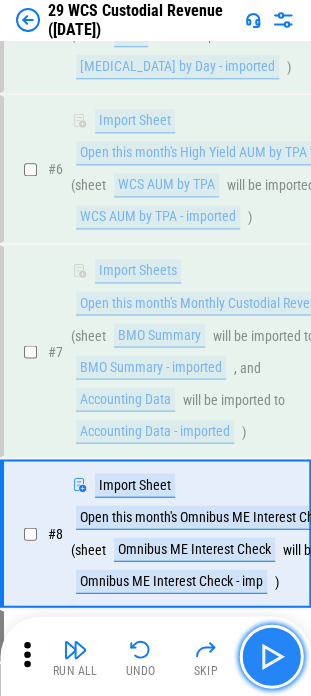 click at bounding box center (271, 656) 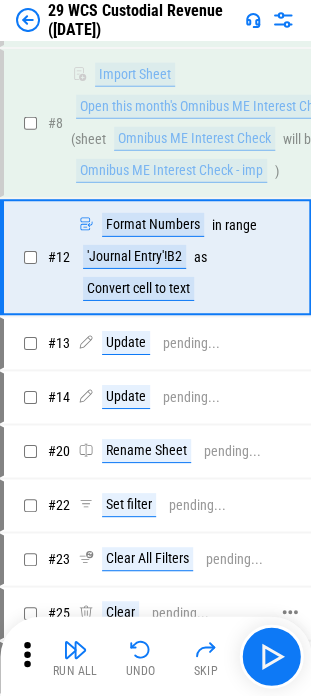 scroll, scrollTop: 575, scrollLeft: 0, axis: vertical 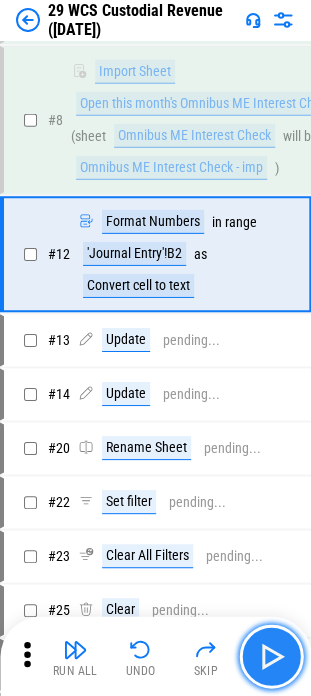 click at bounding box center [271, 656] 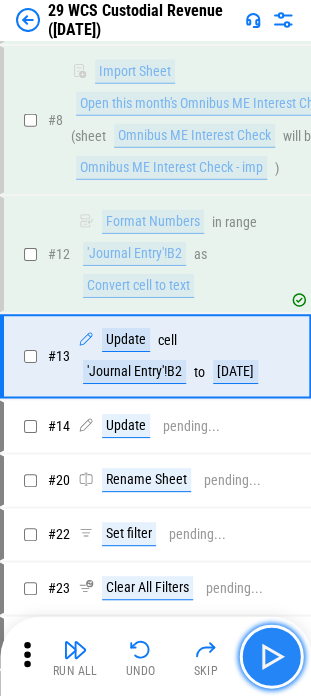 click at bounding box center [271, 656] 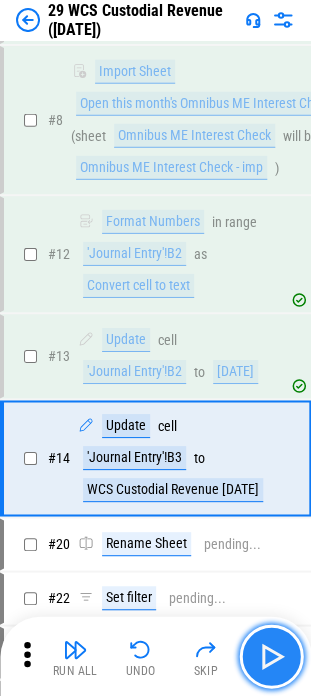 click at bounding box center (271, 656) 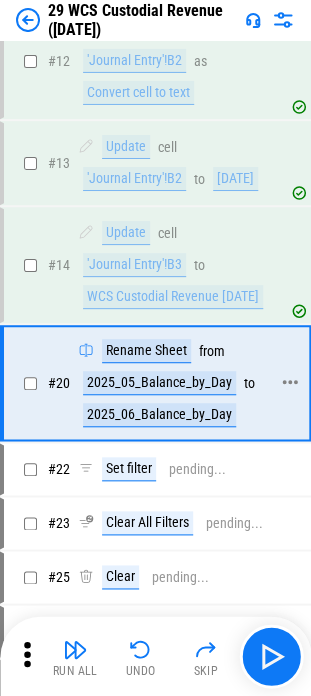 scroll, scrollTop: 726, scrollLeft: 0, axis: vertical 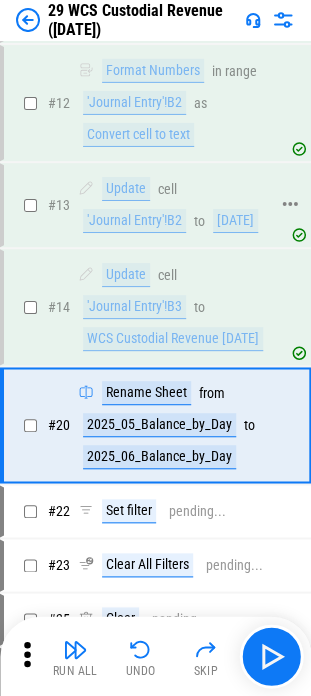click on "'Journal Entry'!B2" at bounding box center (134, 221) 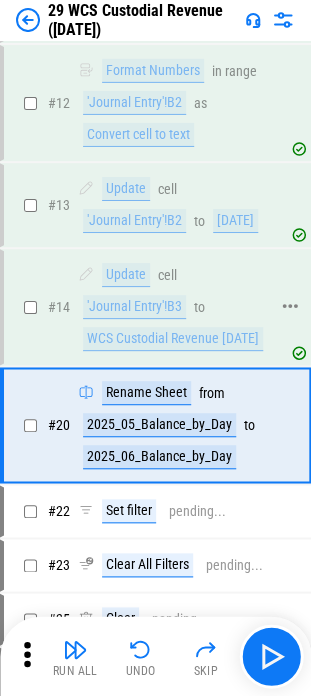 click on "'Journal Entry'!B3" at bounding box center (134, 307) 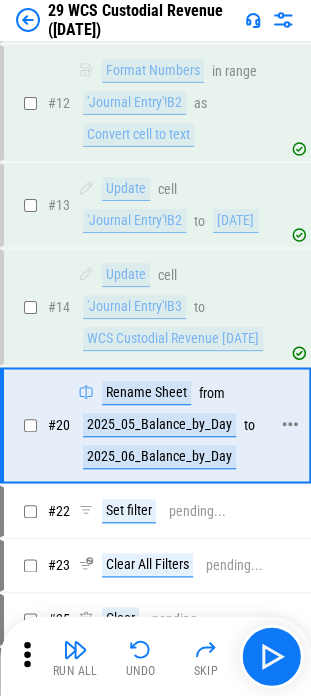 click on "2025_05_Balance_by_Day" at bounding box center (159, 425) 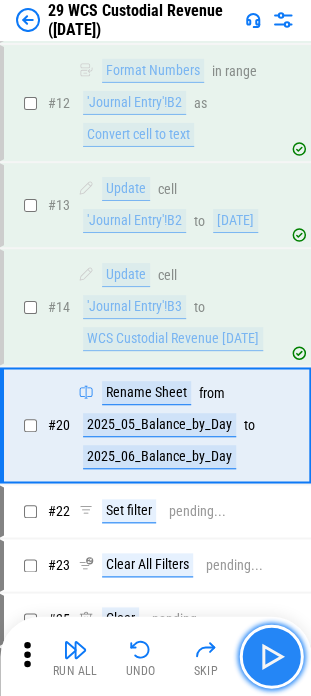 click at bounding box center (271, 656) 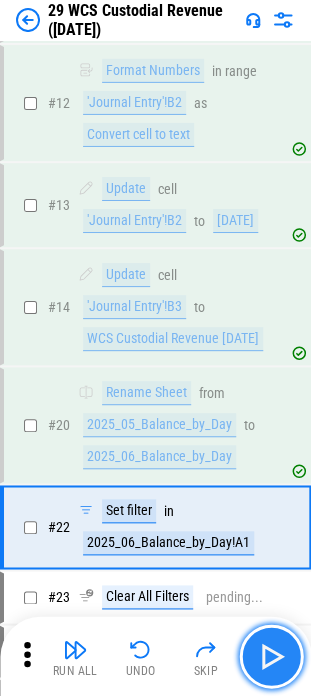 click at bounding box center (271, 656) 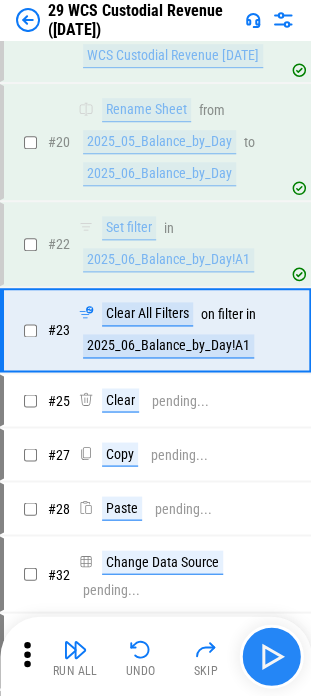 scroll, scrollTop: 1013, scrollLeft: 0, axis: vertical 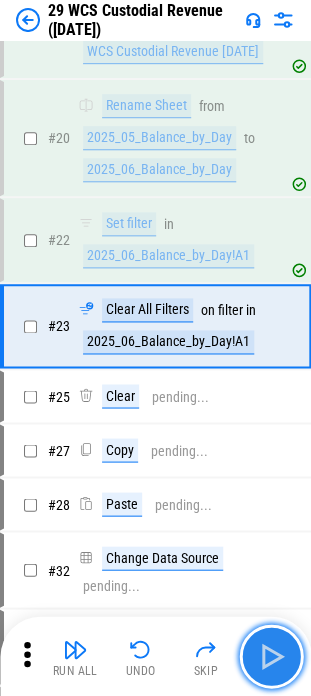 click at bounding box center [271, 656] 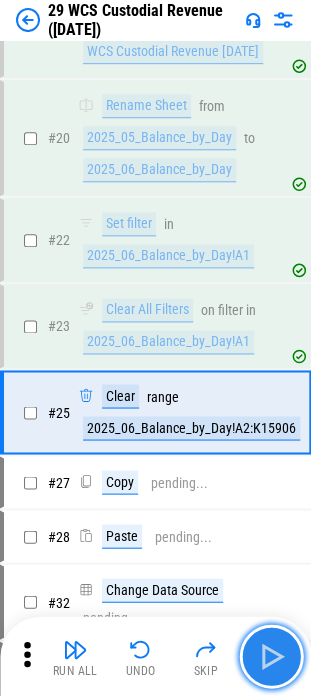 click at bounding box center (271, 656) 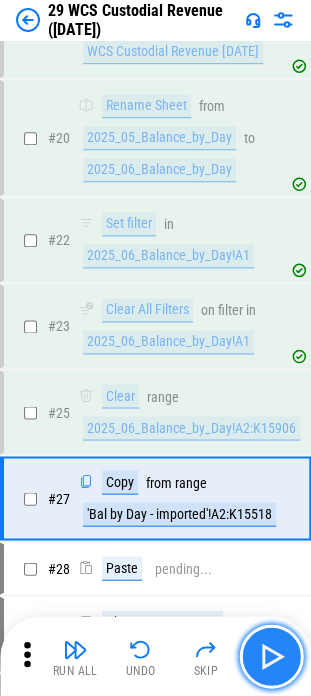 click at bounding box center [271, 656] 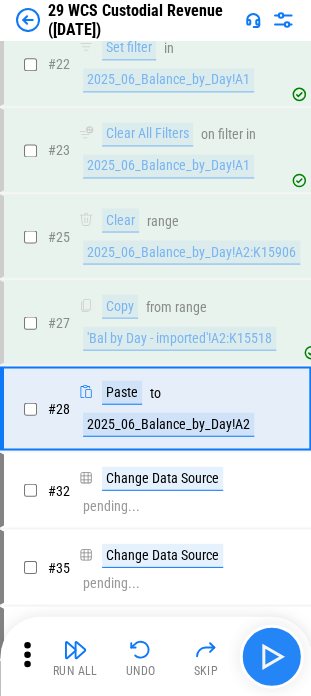 scroll, scrollTop: 1269, scrollLeft: 0, axis: vertical 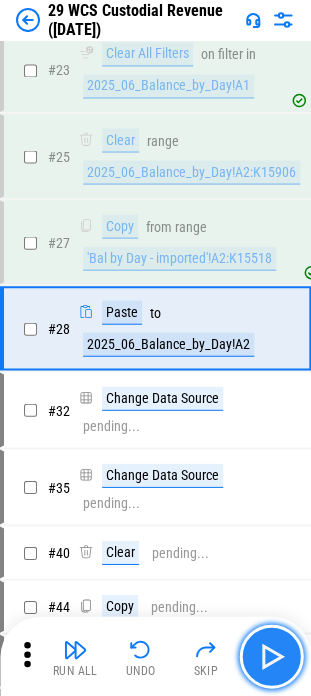 click at bounding box center (271, 656) 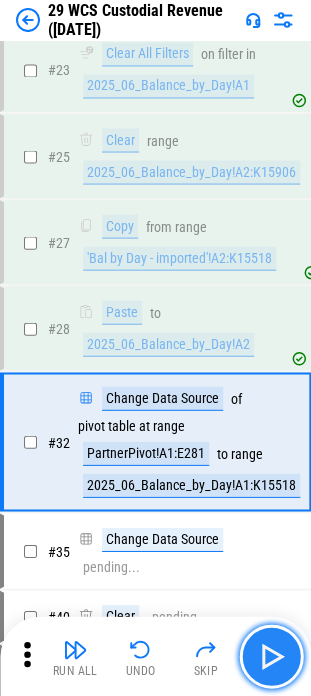 click at bounding box center (271, 656) 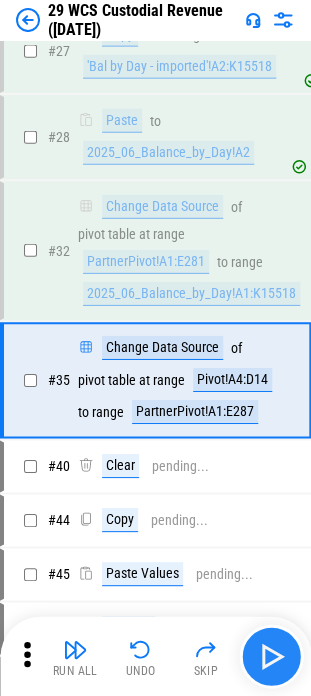 scroll, scrollTop: 1510, scrollLeft: 0, axis: vertical 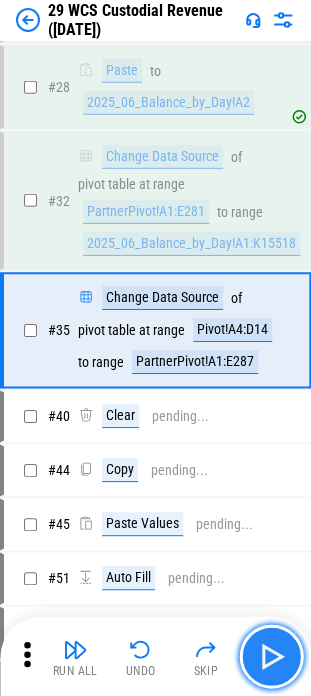 click at bounding box center [271, 656] 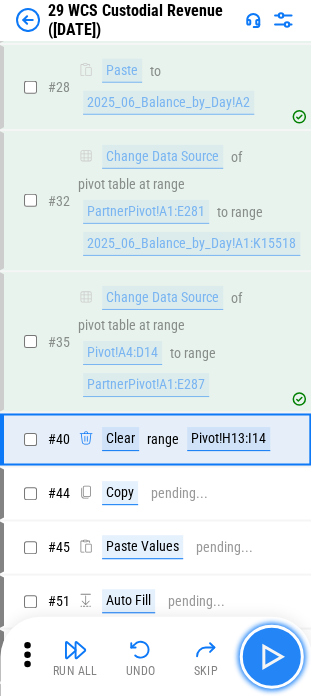 click at bounding box center [271, 656] 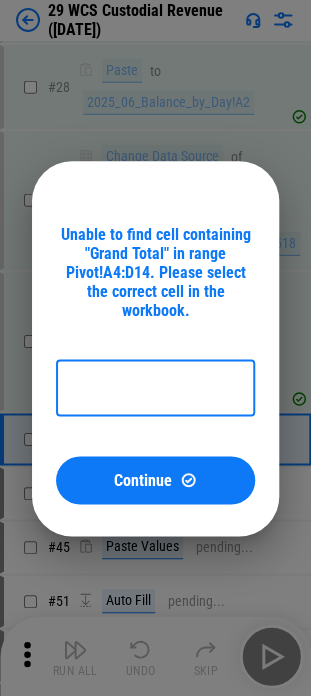 click at bounding box center (155, 388) 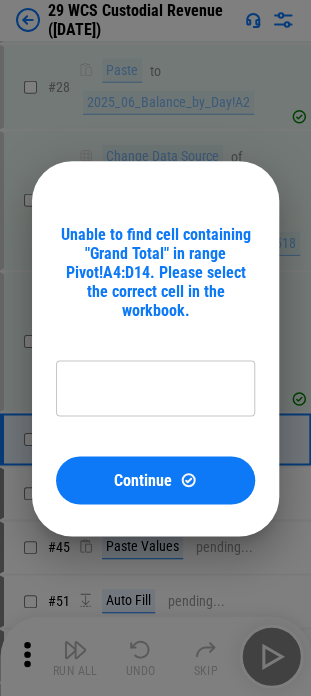 type on "*********" 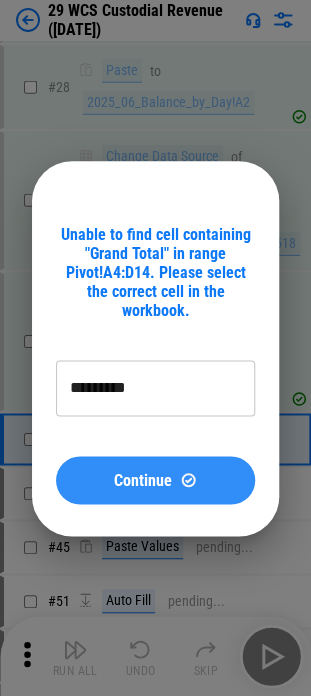 click at bounding box center (188, 479) 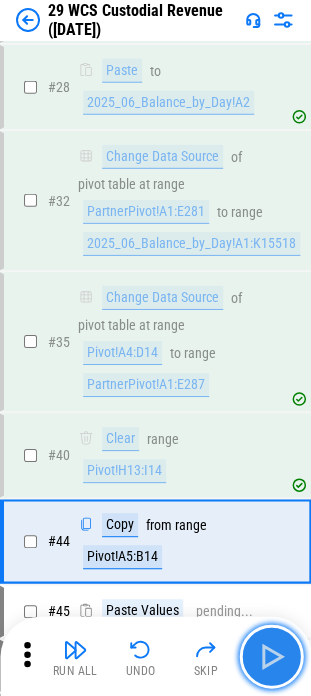 click at bounding box center (271, 656) 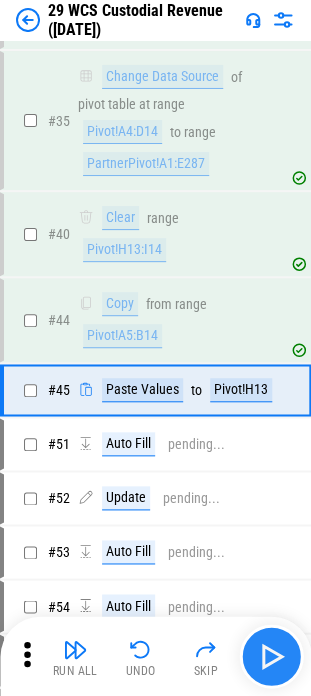 scroll, scrollTop: 1789, scrollLeft: 0, axis: vertical 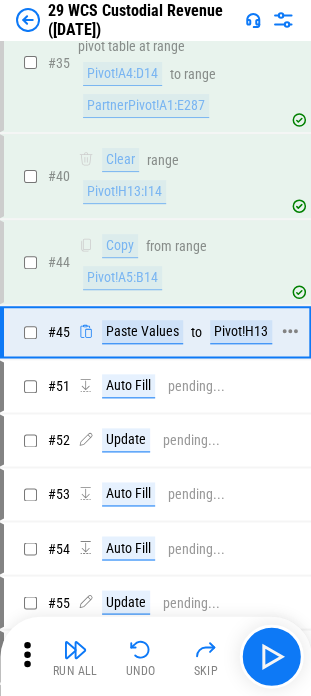 click on "Pivot!H13" at bounding box center (241, 332) 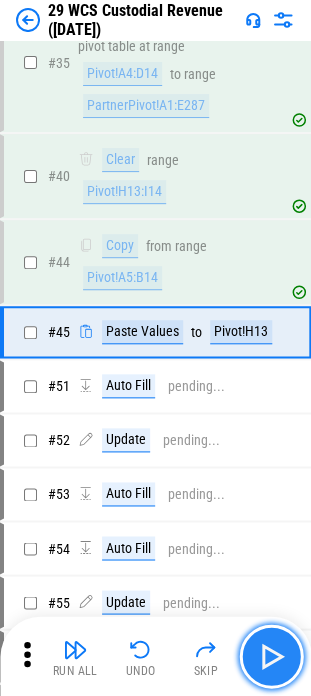 click at bounding box center (271, 656) 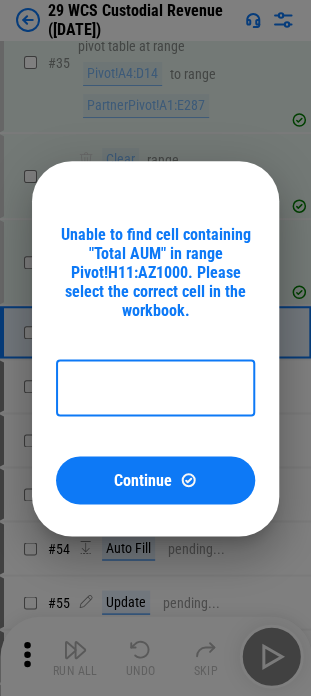 type on "*********" 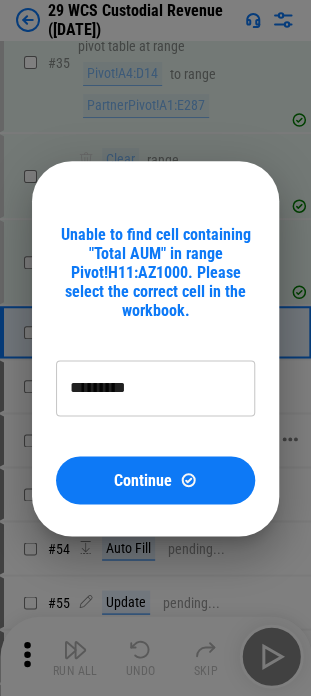 click on "Continue" at bounding box center (143, 480) 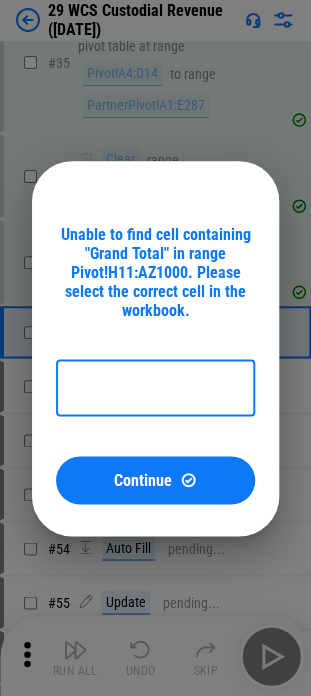 click at bounding box center [155, 388] 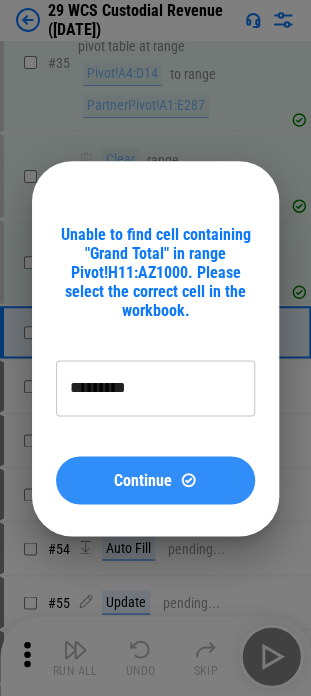 click on "Continue" at bounding box center (143, 480) 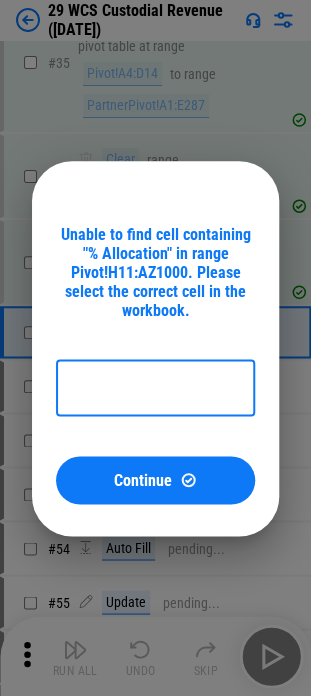 type on "********" 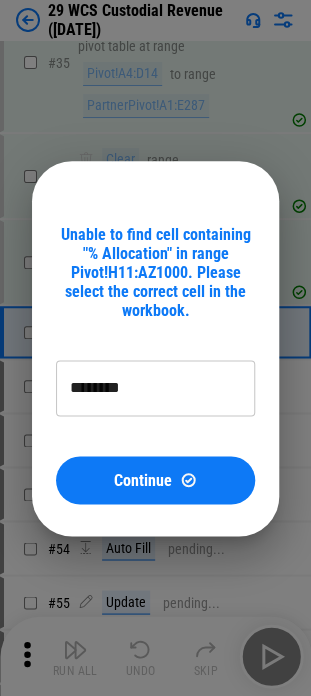 click on "Unable to find cell containing "% Allocation" in range Pivot!H11:AZ1000. Please select the correct cell in the workbook. ******** ​ Continue" at bounding box center (155, 348) 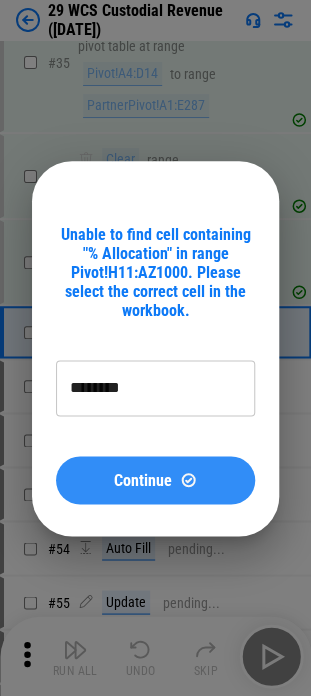 click on "Continue" at bounding box center [155, 480] 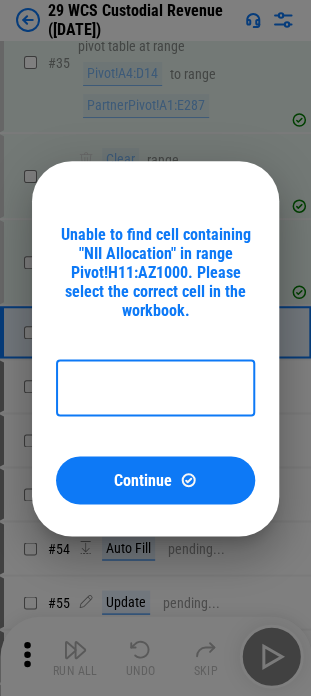 type on "********" 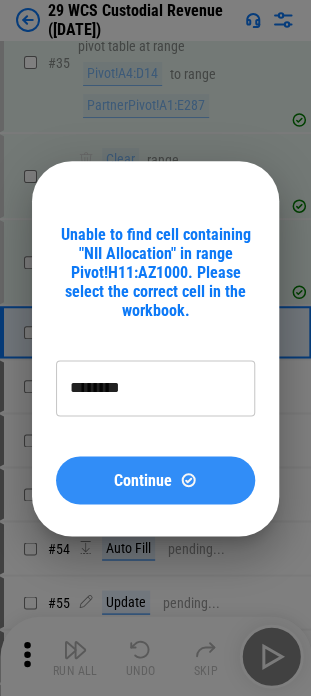 click on "Continue" at bounding box center [155, 480] 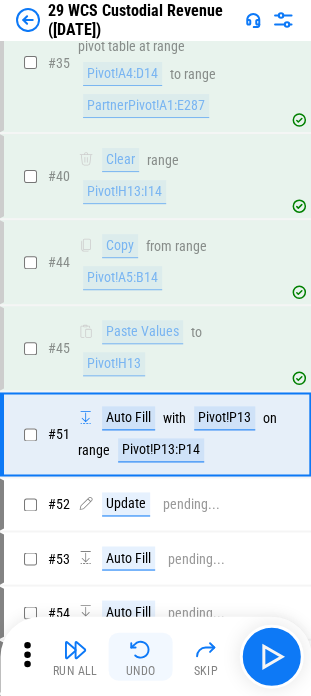 click at bounding box center [141, 649] 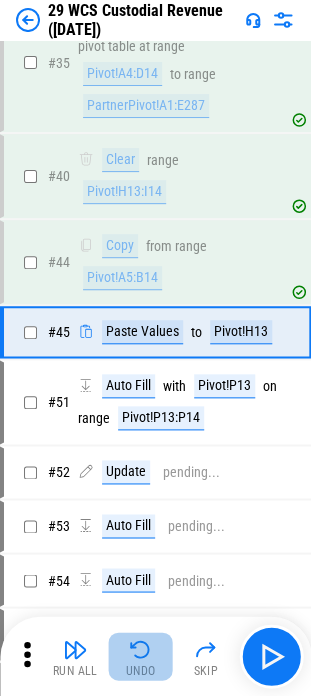 click at bounding box center [141, 649] 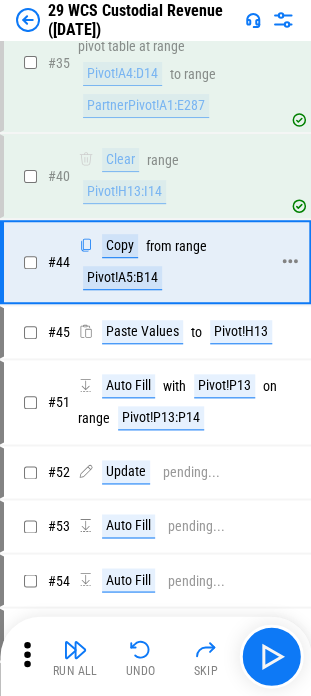 click on "Pivot!A5:B14" at bounding box center [122, 278] 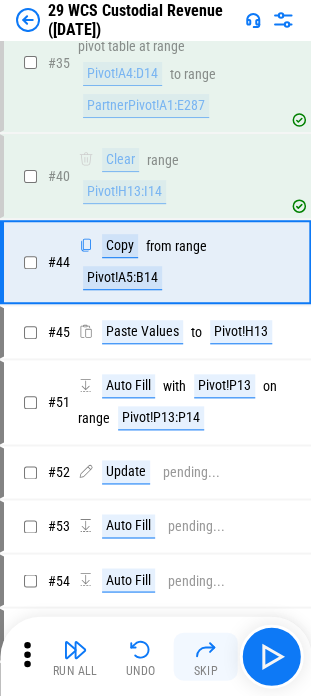 click at bounding box center [206, 649] 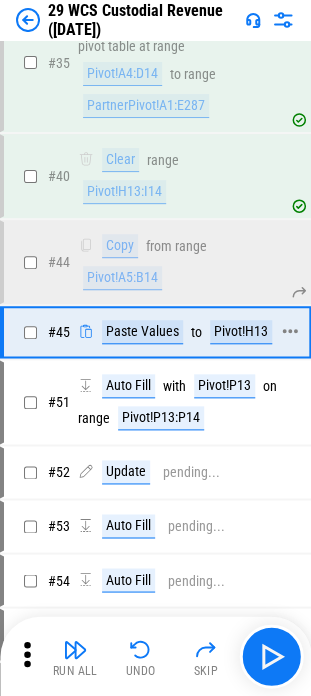 click on "Pivot!H13" at bounding box center (241, 332) 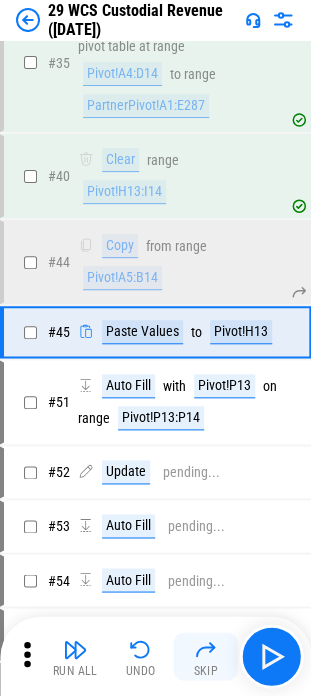 click at bounding box center (206, 649) 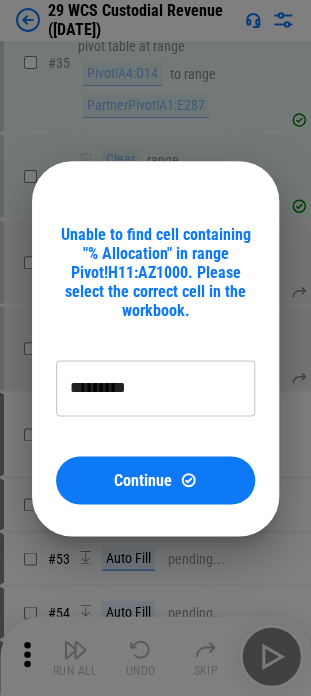 type on "********" 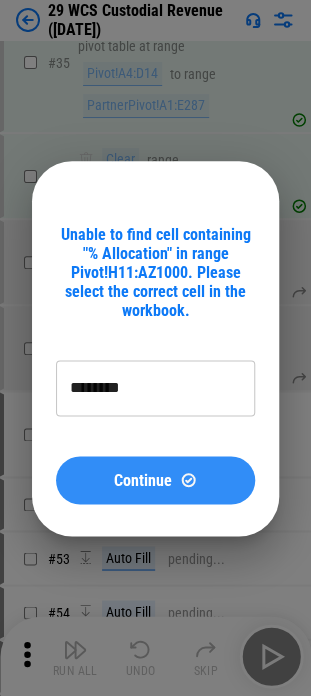 click on "Continue" at bounding box center [155, 479] 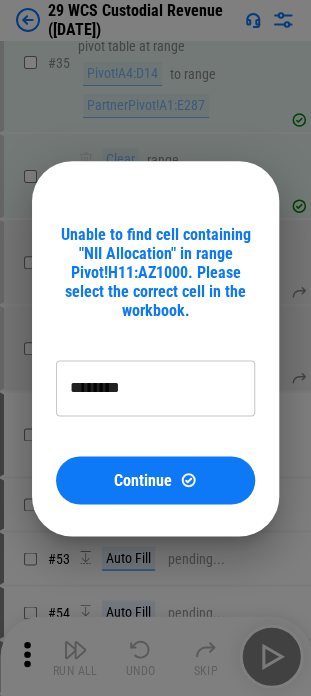 type on "********" 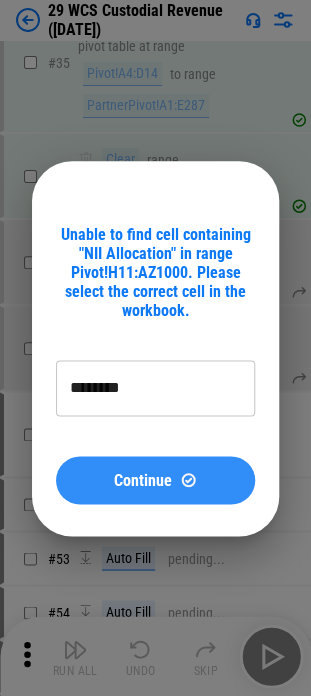 click on "Continue" at bounding box center [155, 479] 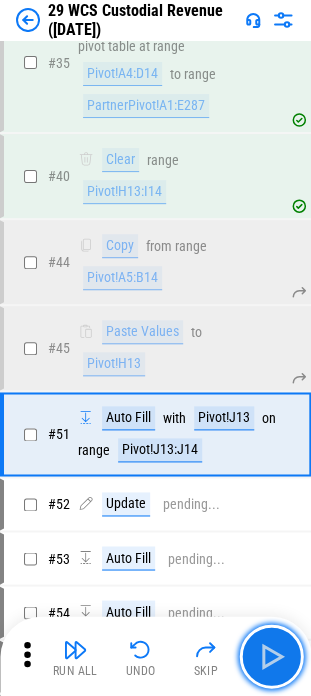 click at bounding box center (271, 656) 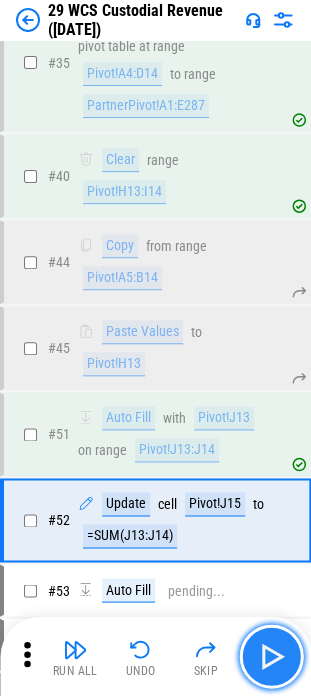 click at bounding box center [271, 656] 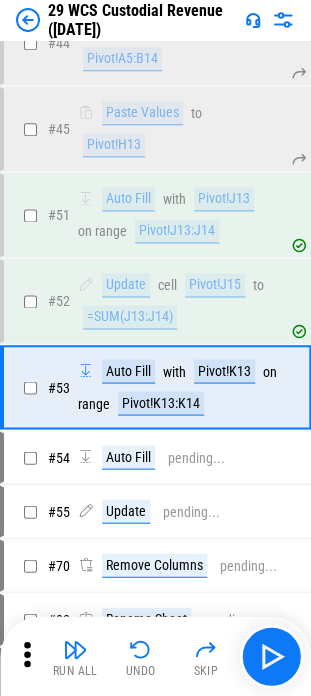 scroll, scrollTop: 2061, scrollLeft: 0, axis: vertical 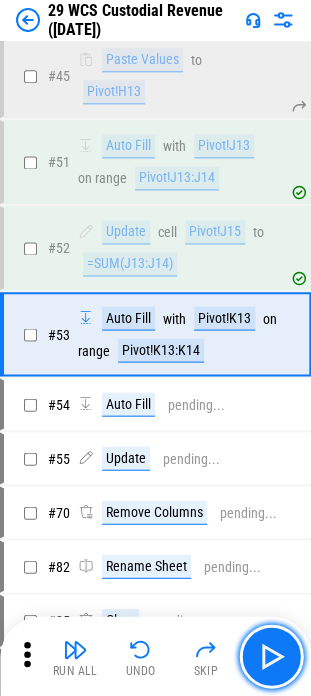 click at bounding box center [271, 656] 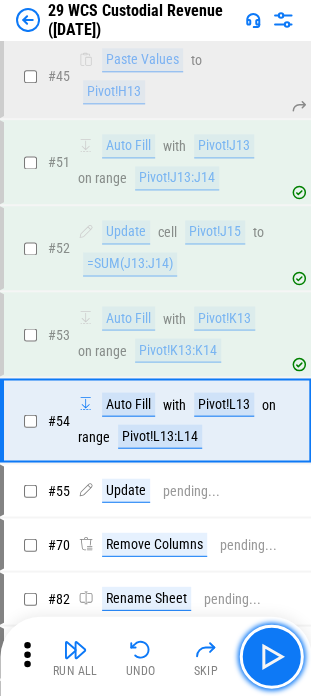 click at bounding box center [271, 656] 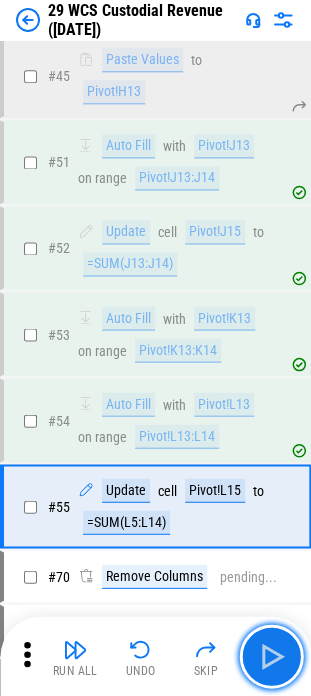 click at bounding box center (271, 656) 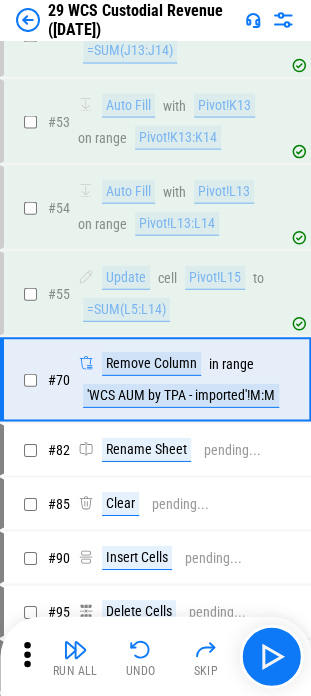 scroll, scrollTop: 2317, scrollLeft: 0, axis: vertical 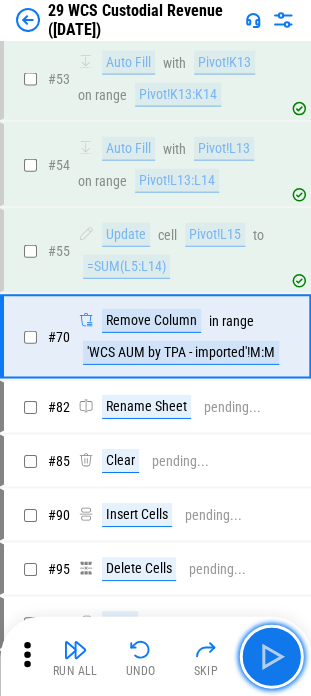 click at bounding box center [271, 656] 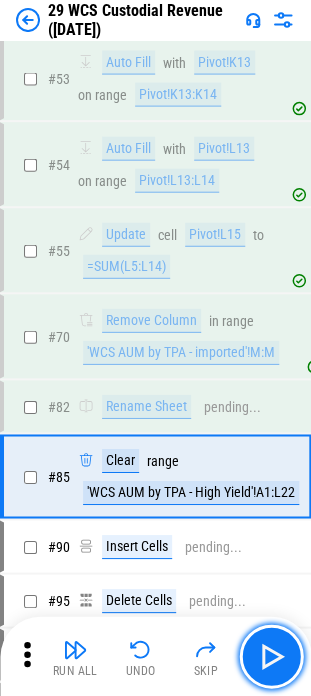 click at bounding box center [271, 656] 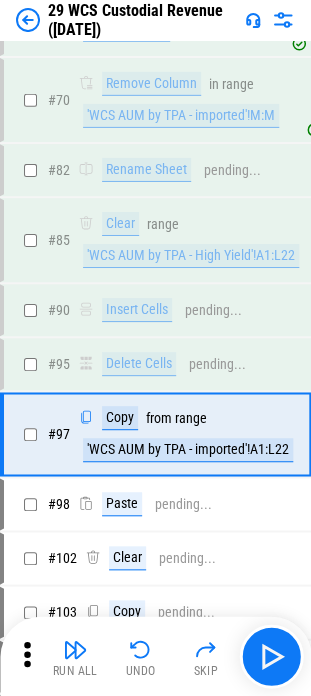 scroll, scrollTop: 2649, scrollLeft: 0, axis: vertical 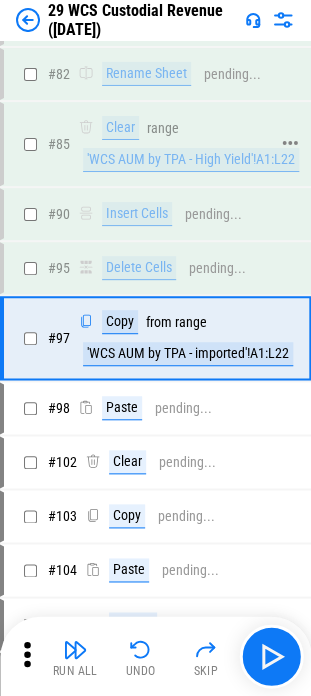 click on "Clear range 'WCS AUM by TPA - High Yield'!A1:L22" at bounding box center (191, 144) 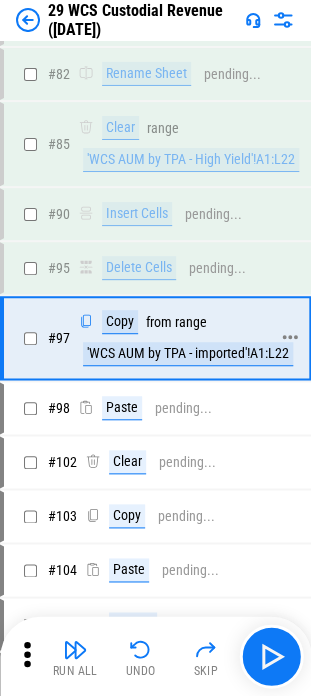 click on "'WCS AUM by TPA - imported'!A1:L22" at bounding box center (188, 354) 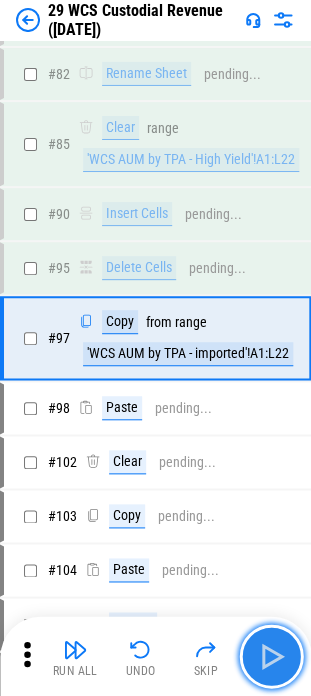 click at bounding box center (271, 656) 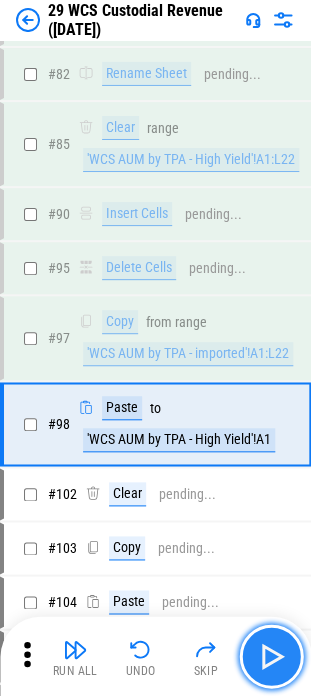 click at bounding box center [271, 656] 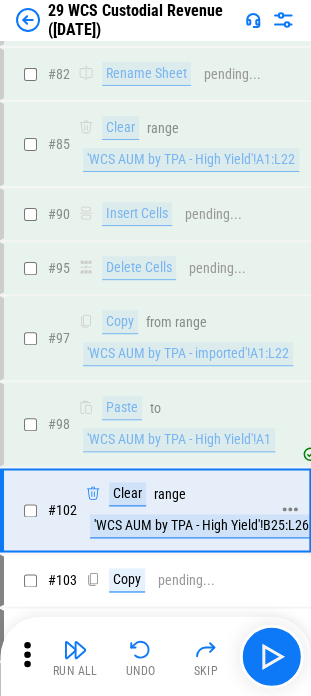 click on "'WCS AUM by TPA - High Yield'!B25:L26" at bounding box center [201, 526] 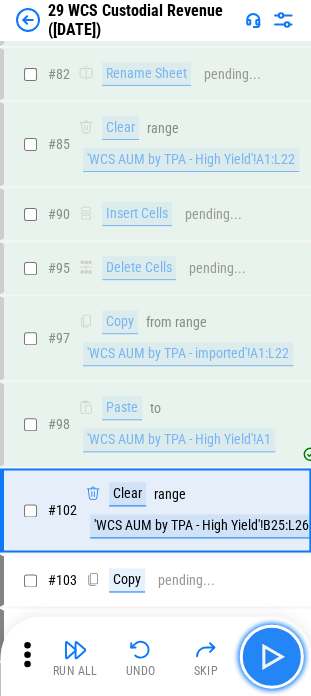 click at bounding box center [271, 656] 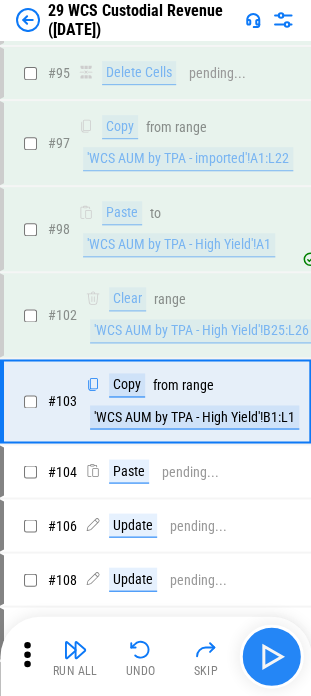 scroll, scrollTop: 2905, scrollLeft: 0, axis: vertical 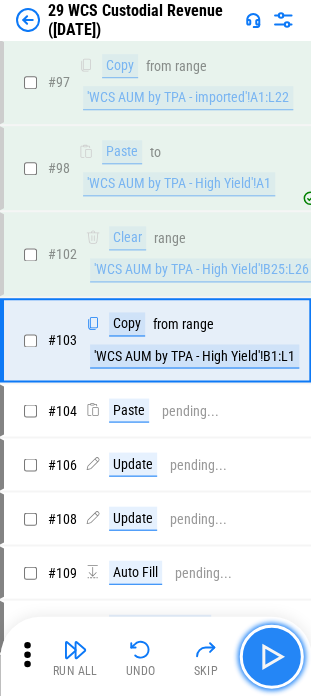 click at bounding box center [271, 656] 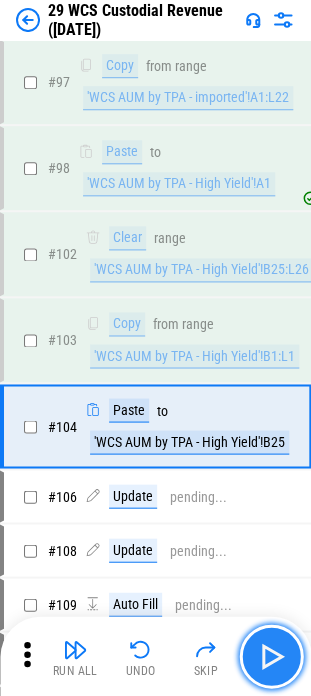 click at bounding box center [271, 656] 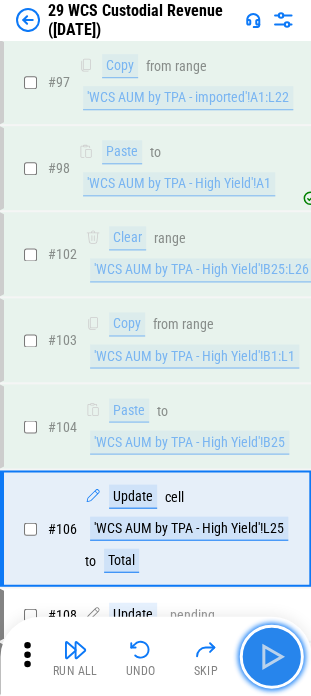 click at bounding box center [271, 656] 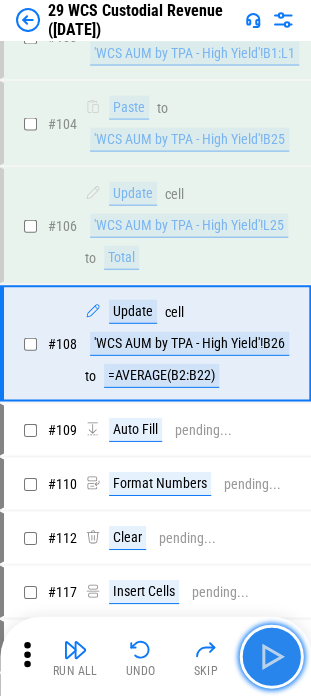 click at bounding box center [271, 656] 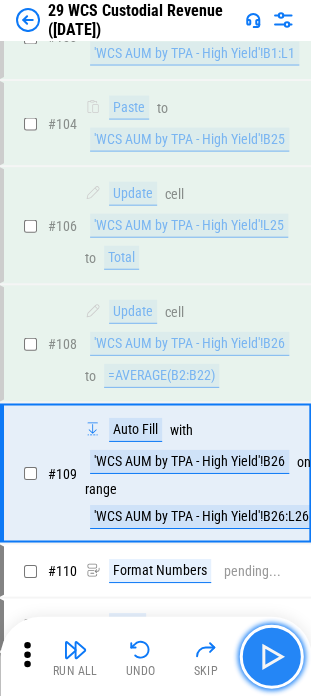 click at bounding box center [271, 656] 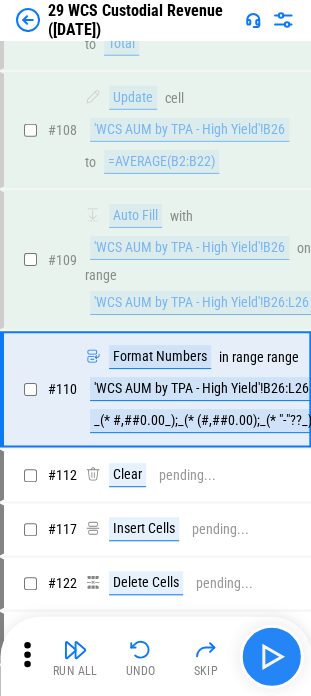 scroll, scrollTop: 3465, scrollLeft: 0, axis: vertical 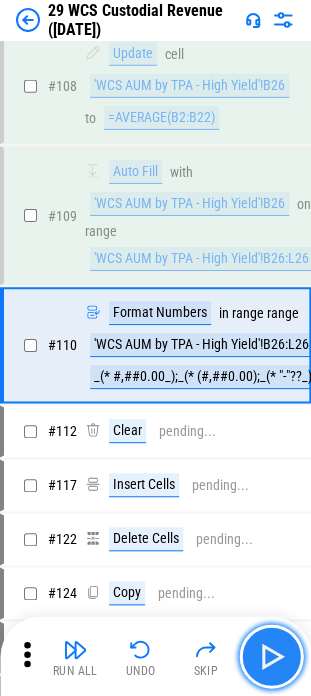 click at bounding box center [271, 656] 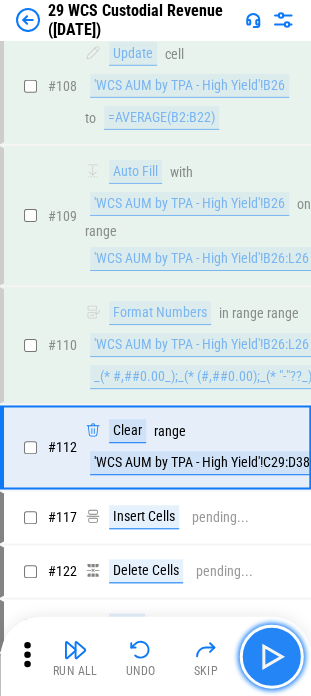 click at bounding box center [271, 656] 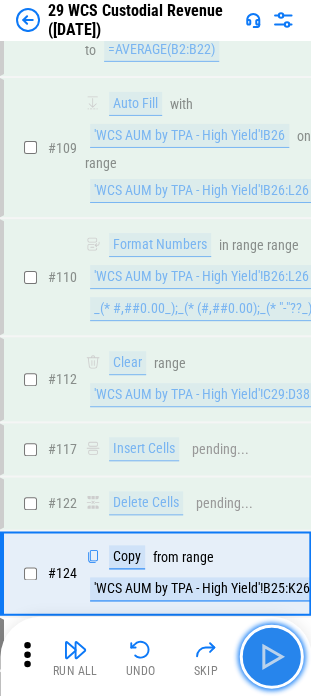 click at bounding box center (271, 656) 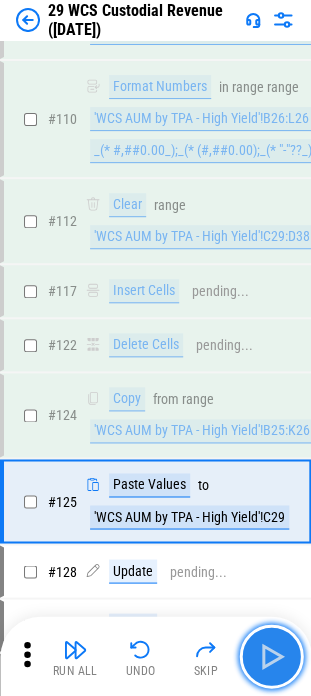 click at bounding box center (271, 656) 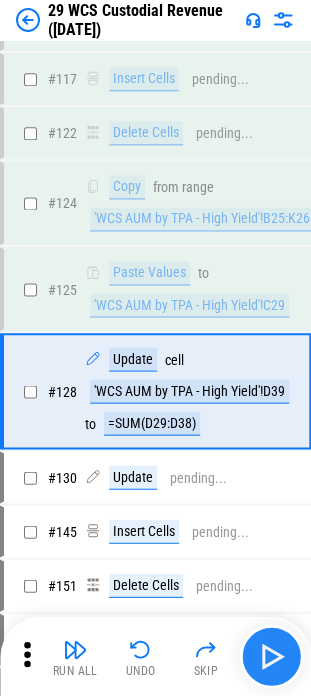 scroll, scrollTop: 3946, scrollLeft: 0, axis: vertical 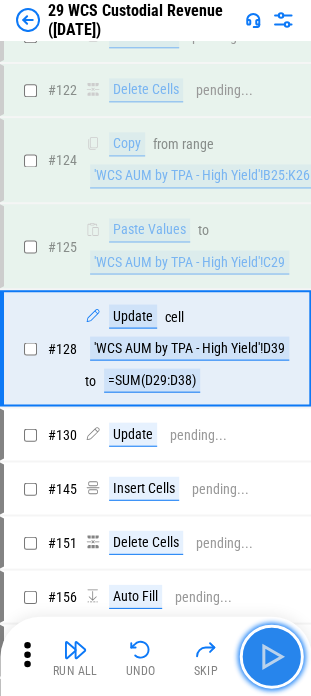 click at bounding box center [271, 656] 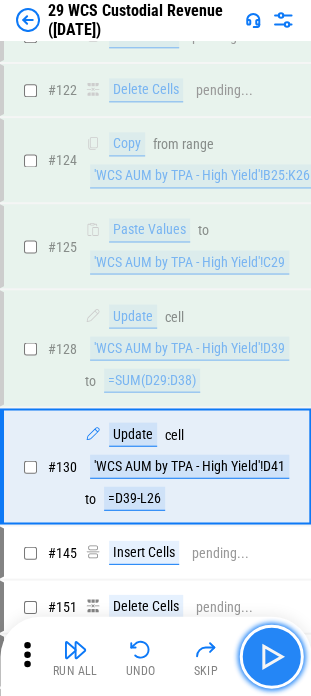 click at bounding box center (271, 656) 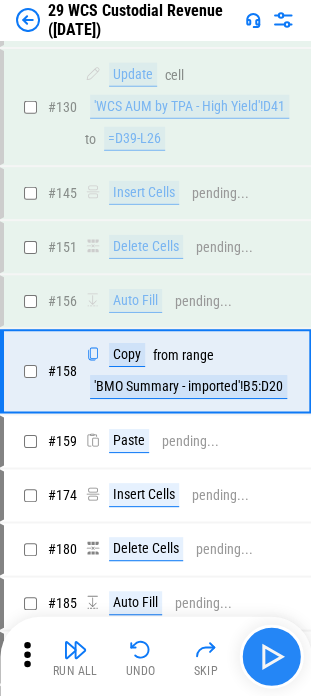 scroll, scrollTop: 4325, scrollLeft: 0, axis: vertical 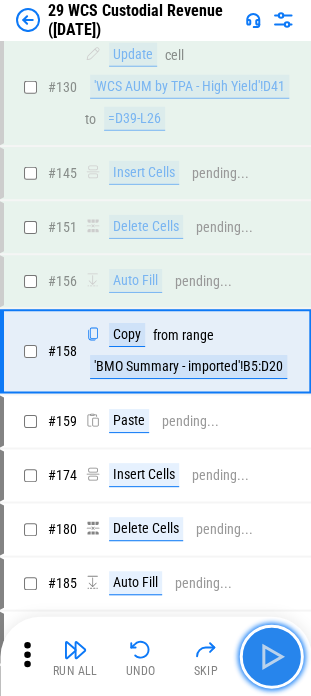 click at bounding box center [271, 656] 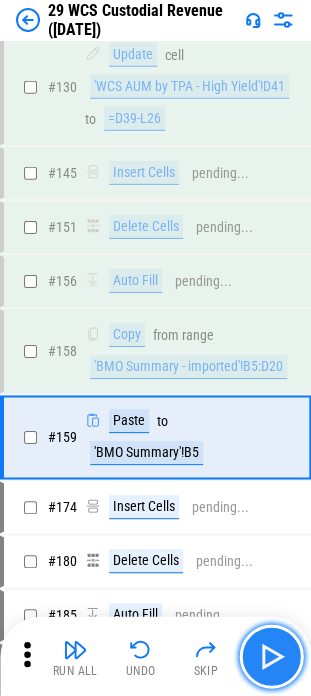 click at bounding box center [271, 656] 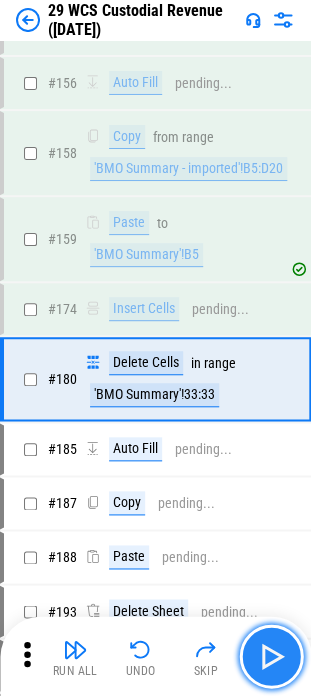 scroll, scrollTop: 4549, scrollLeft: 0, axis: vertical 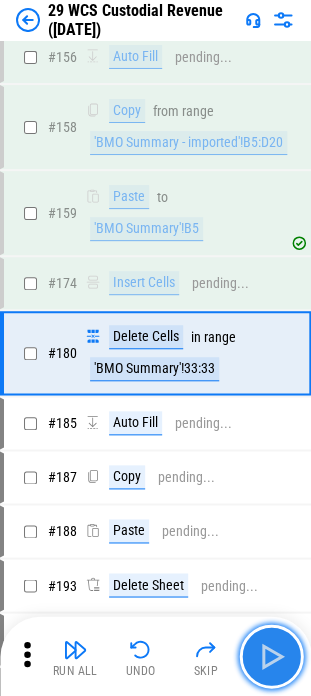 click at bounding box center (271, 656) 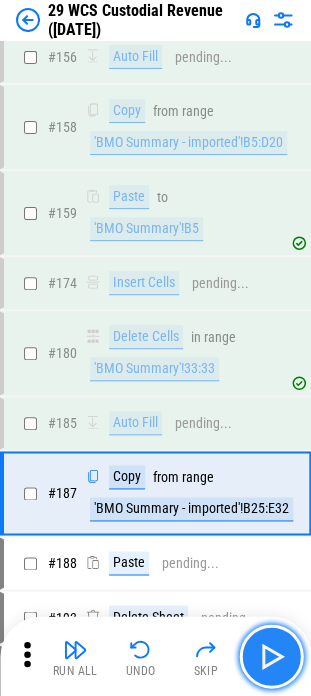 click at bounding box center [271, 656] 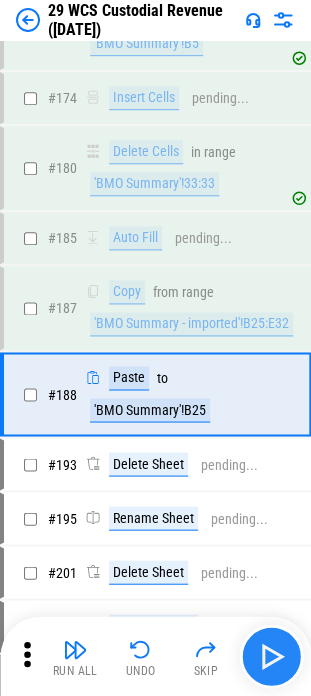 scroll, scrollTop: 4774, scrollLeft: 0, axis: vertical 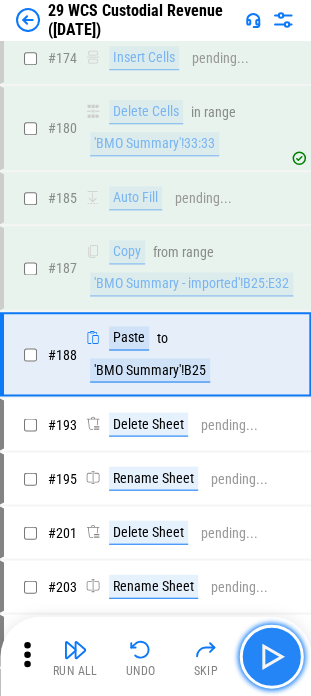 click at bounding box center [271, 656] 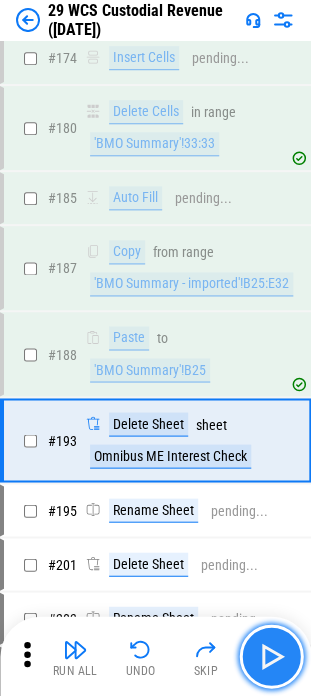 click at bounding box center (271, 656) 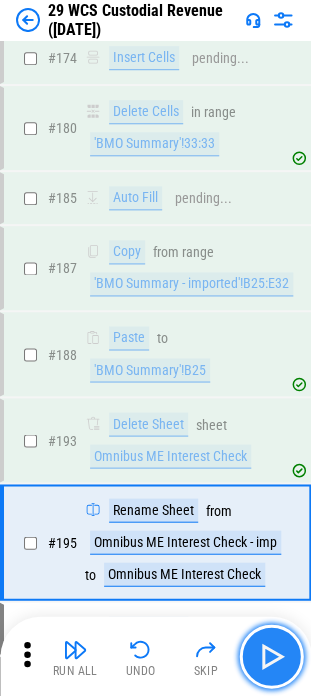 click at bounding box center (271, 656) 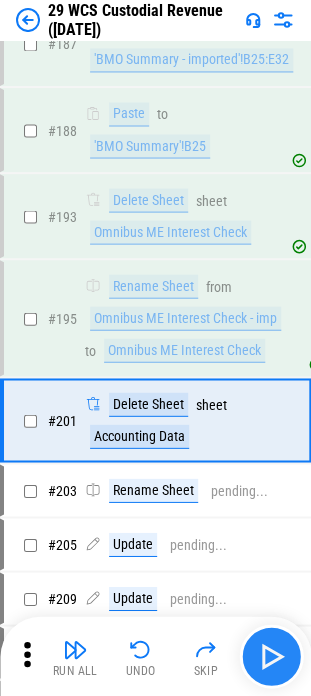 scroll, scrollTop: 5061, scrollLeft: 0, axis: vertical 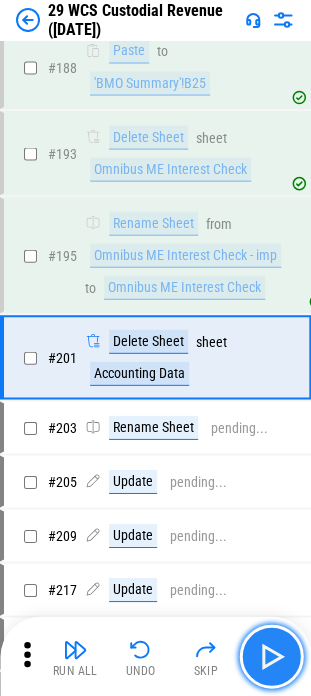 click at bounding box center [271, 656] 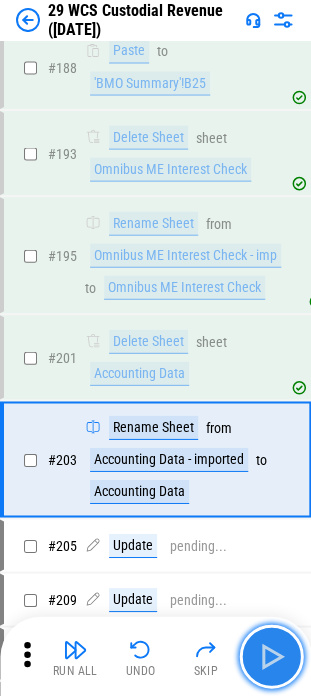 click at bounding box center [271, 656] 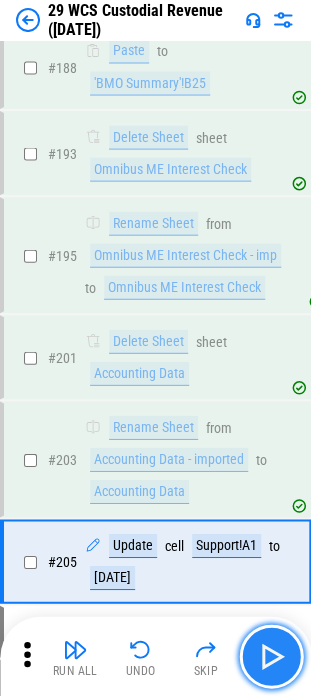 click at bounding box center (271, 656) 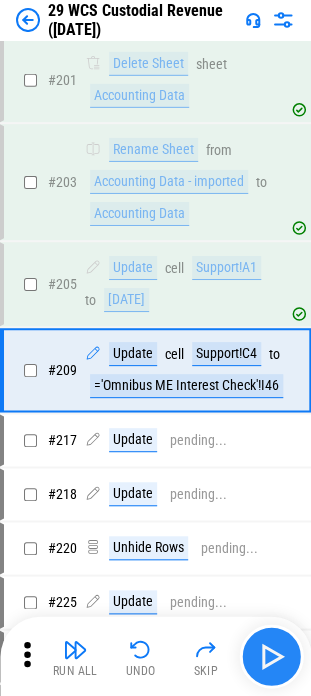 scroll, scrollTop: 5349, scrollLeft: 0, axis: vertical 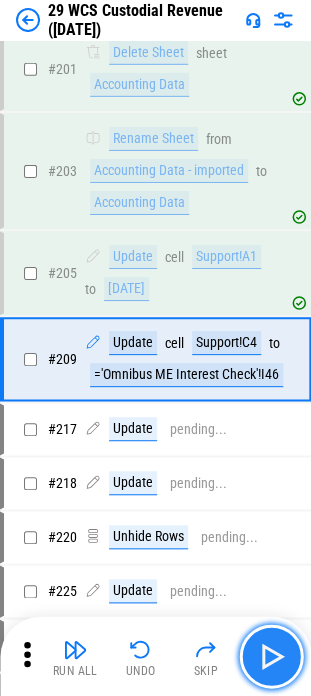 click at bounding box center (271, 656) 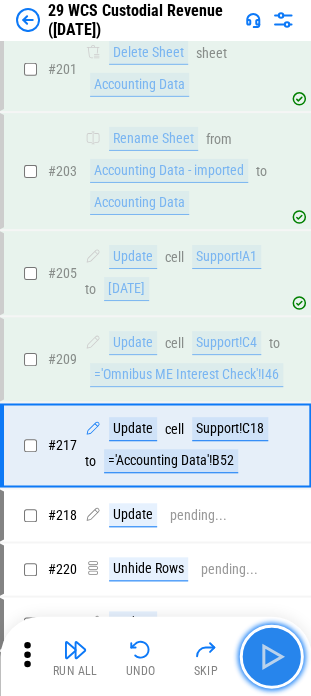 click at bounding box center [271, 656] 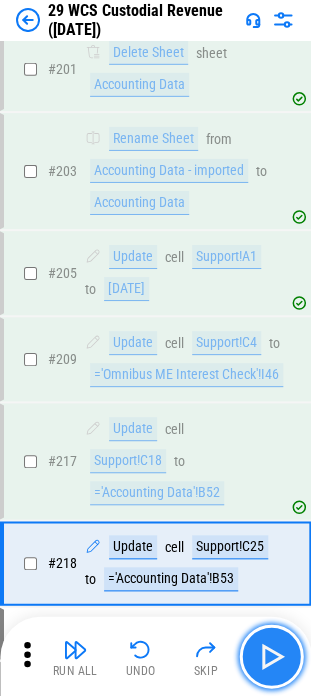click at bounding box center [271, 656] 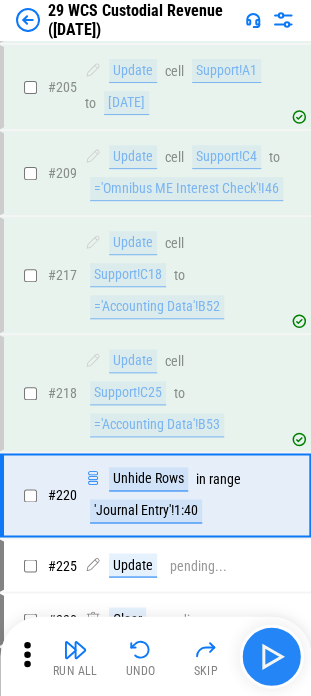 scroll, scrollTop: 5668, scrollLeft: 0, axis: vertical 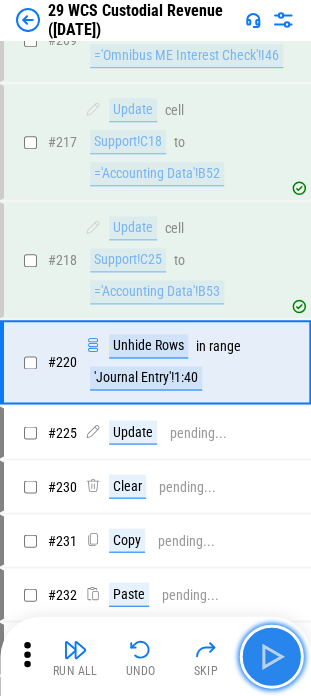 click at bounding box center [271, 656] 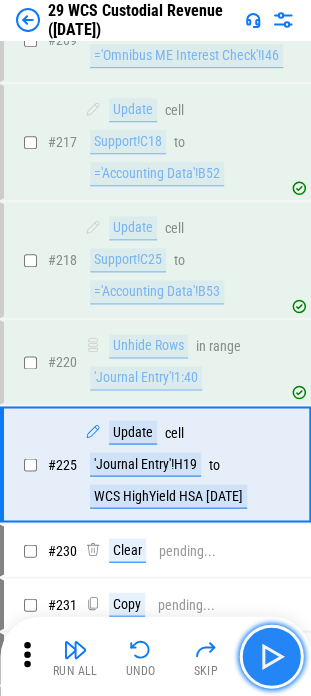 click at bounding box center [271, 656] 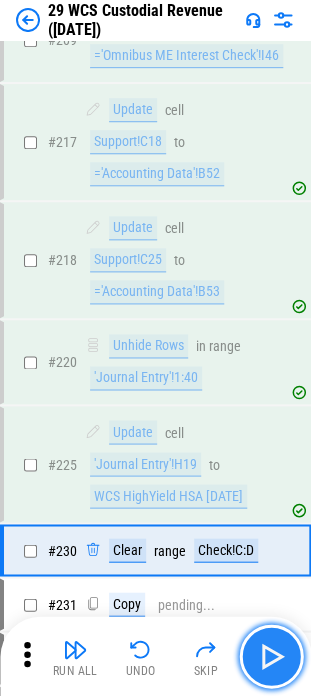 click at bounding box center [271, 656] 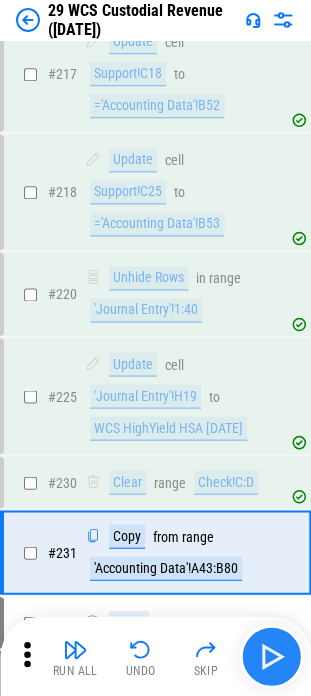 scroll, scrollTop: 5924, scrollLeft: 0, axis: vertical 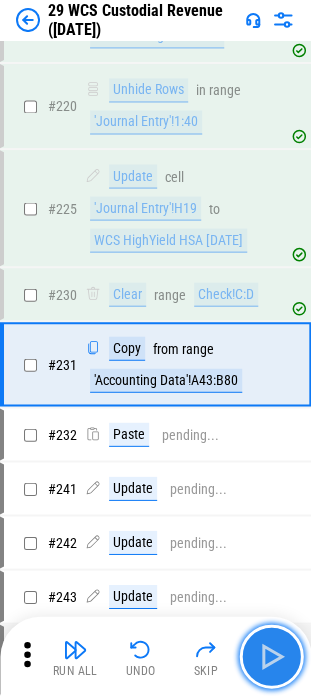 click at bounding box center [271, 656] 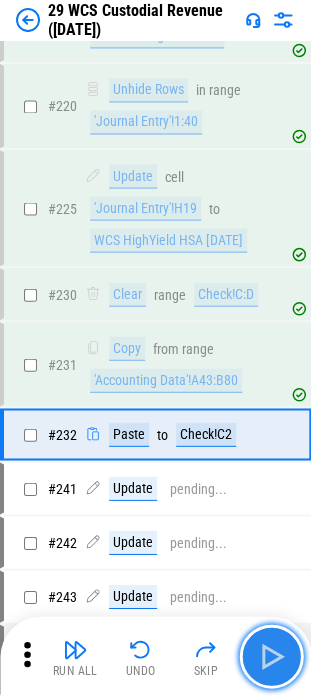 click at bounding box center [271, 656] 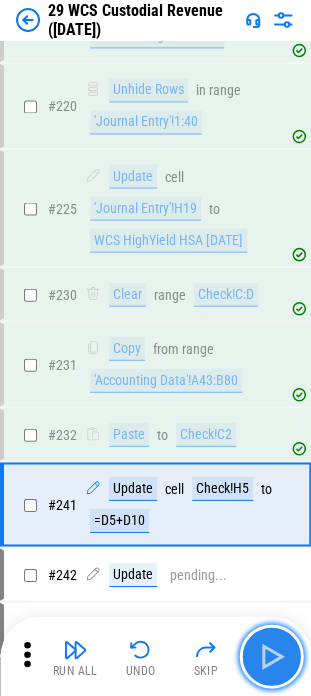 click at bounding box center [271, 656] 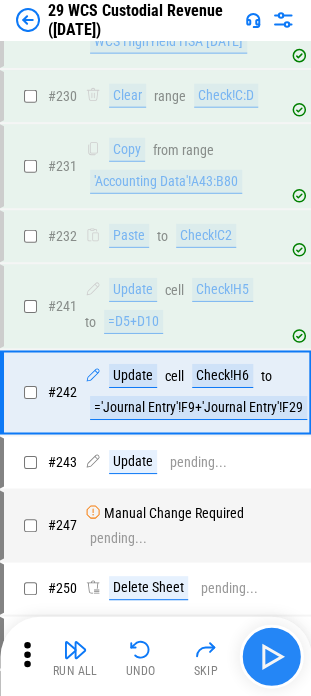 scroll, scrollTop: 6148, scrollLeft: 0, axis: vertical 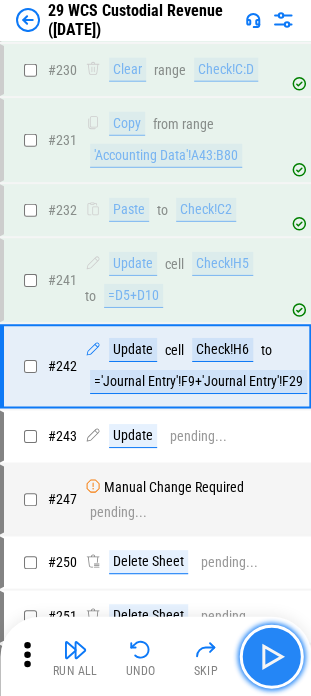 click at bounding box center [271, 656] 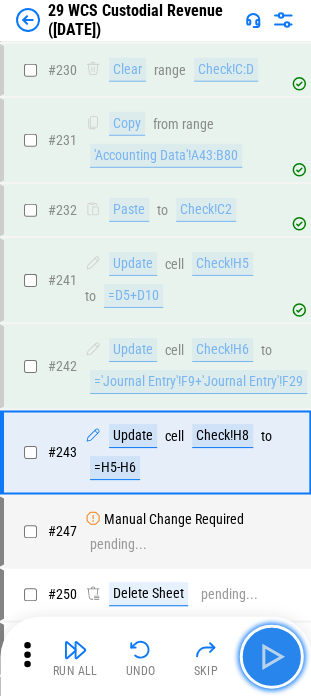 click at bounding box center (271, 656) 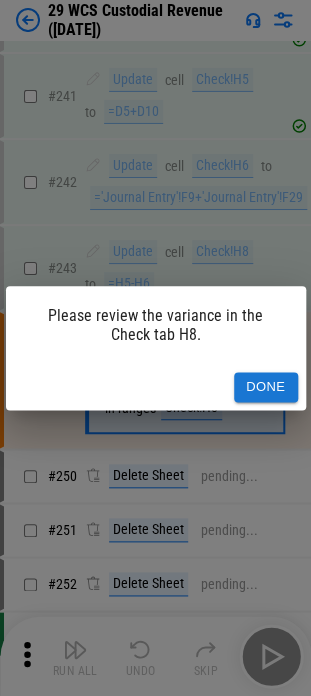 scroll, scrollTop: 6345, scrollLeft: 0, axis: vertical 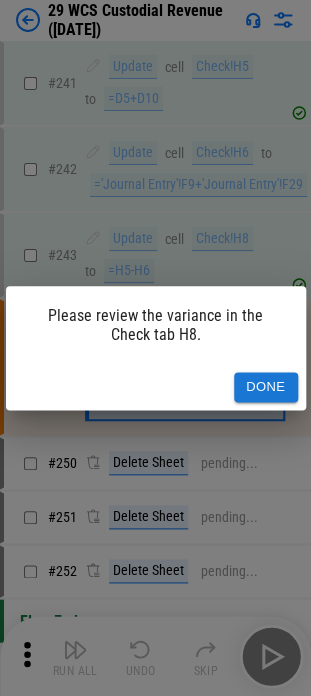click on "Done" at bounding box center (266, 387) 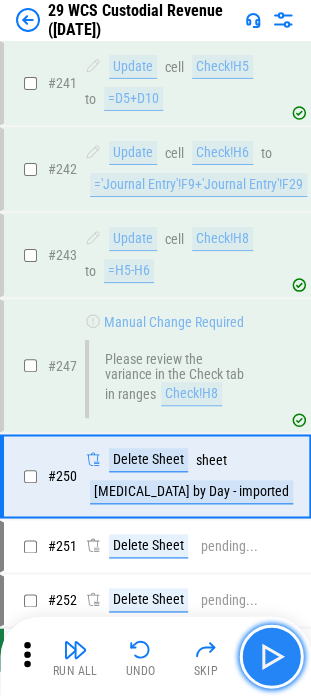 click at bounding box center (271, 656) 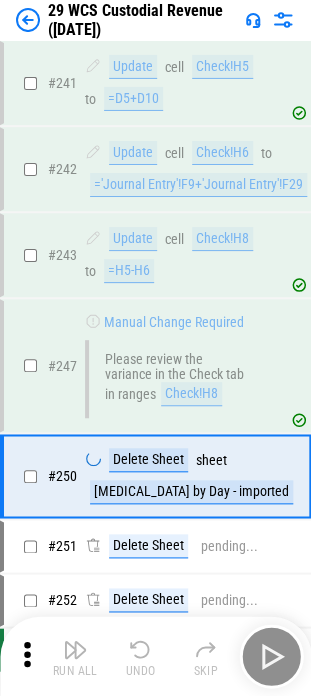 click on "Run All Undo Skip" at bounding box center (157, 656) 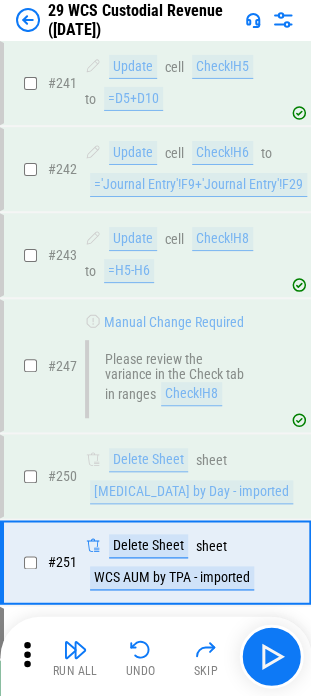 click at bounding box center [75, 649] 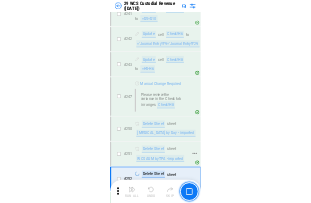 scroll, scrollTop: 6437, scrollLeft: 0, axis: vertical 